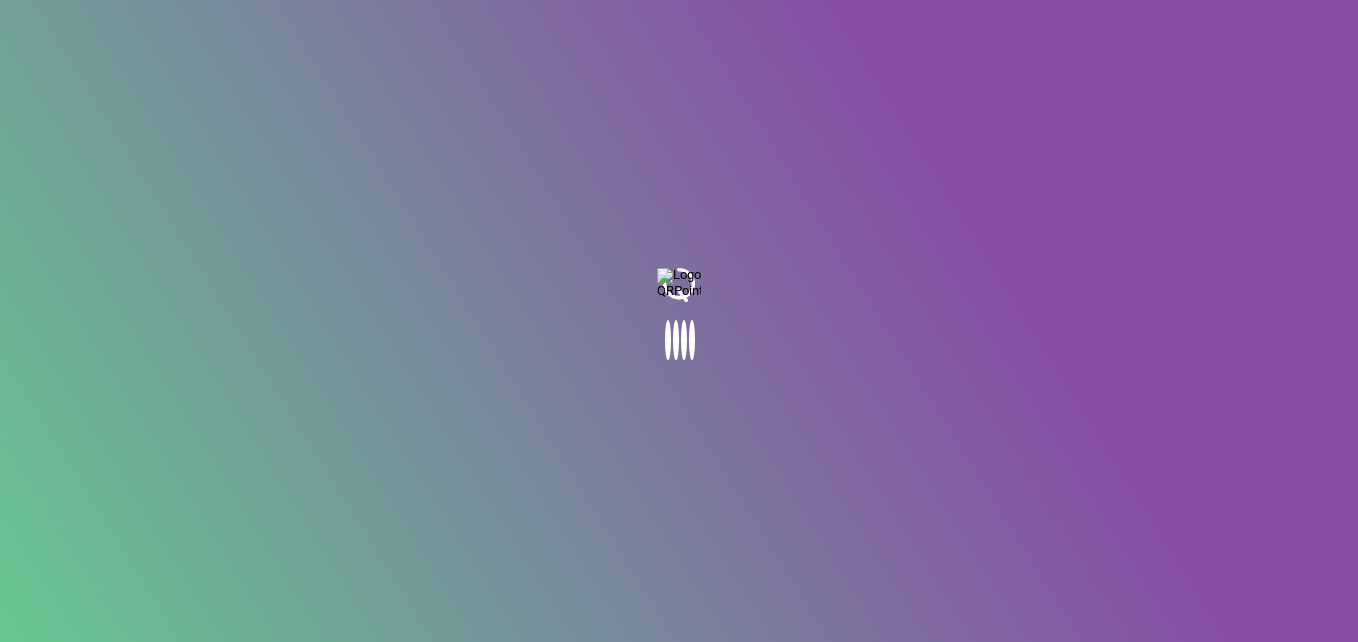 scroll, scrollTop: 0, scrollLeft: 0, axis: both 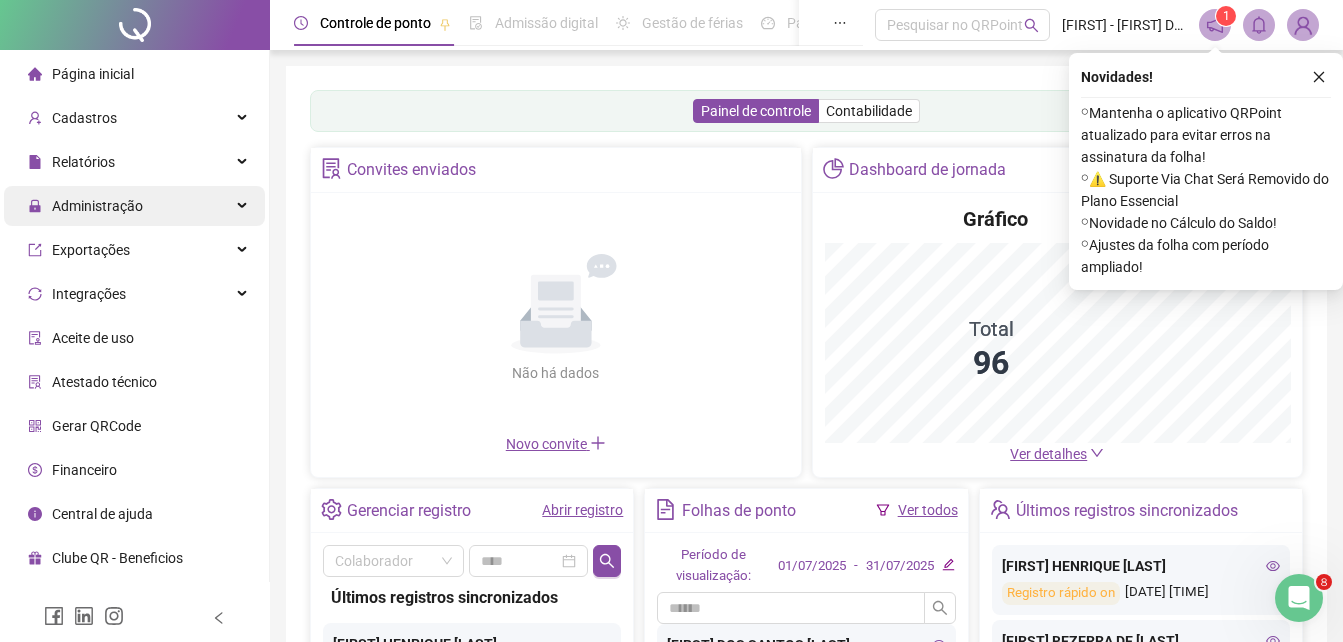 click on "Administração" at bounding box center [134, 206] 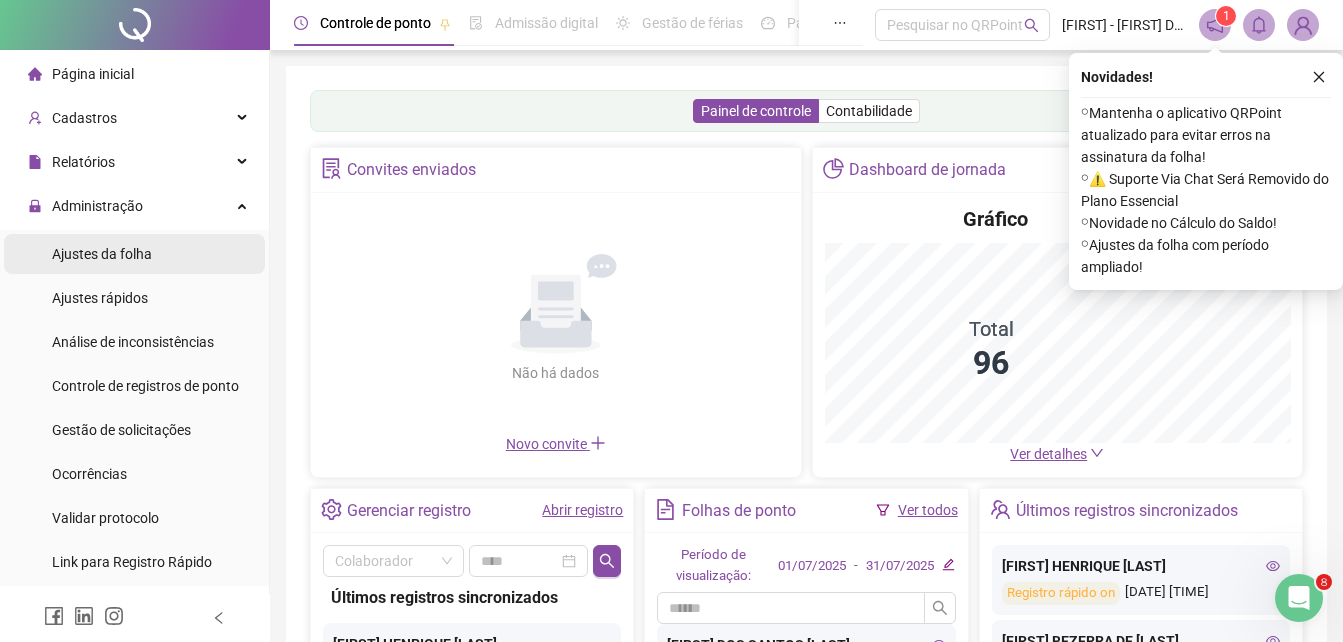 click on "Ajustes rápidos" at bounding box center (100, 298) 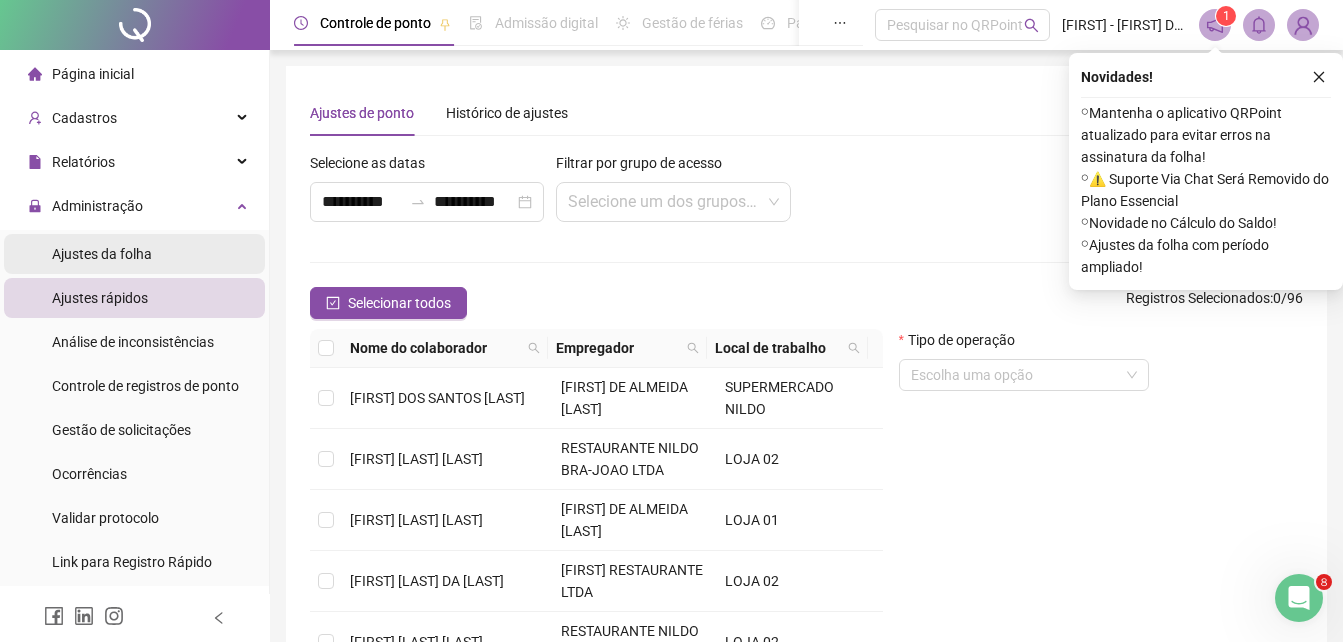 click on "Ajustes da folha" at bounding box center [134, 254] 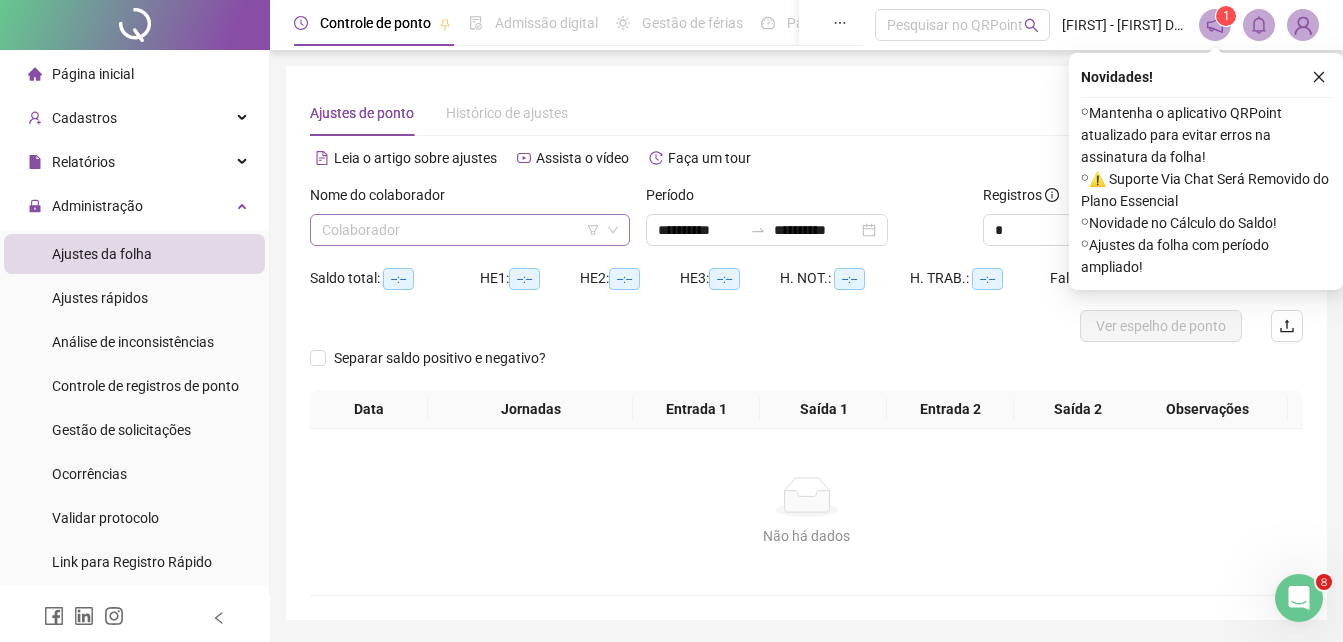 click at bounding box center (461, 230) 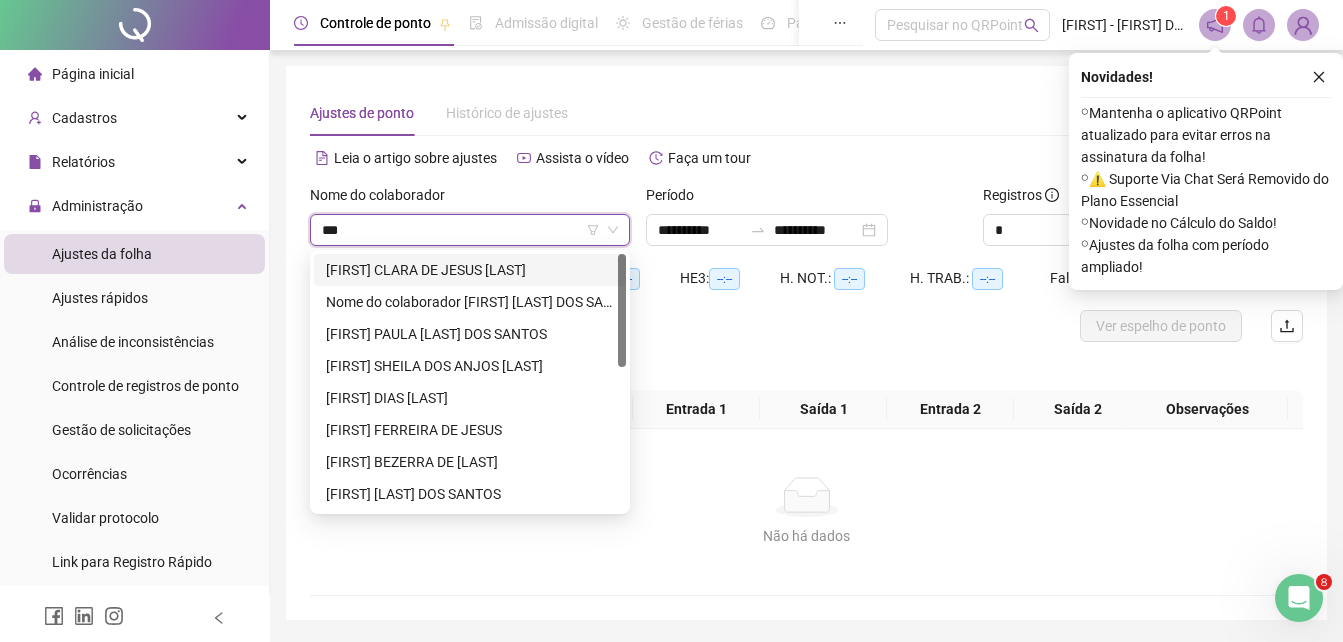 type on "***" 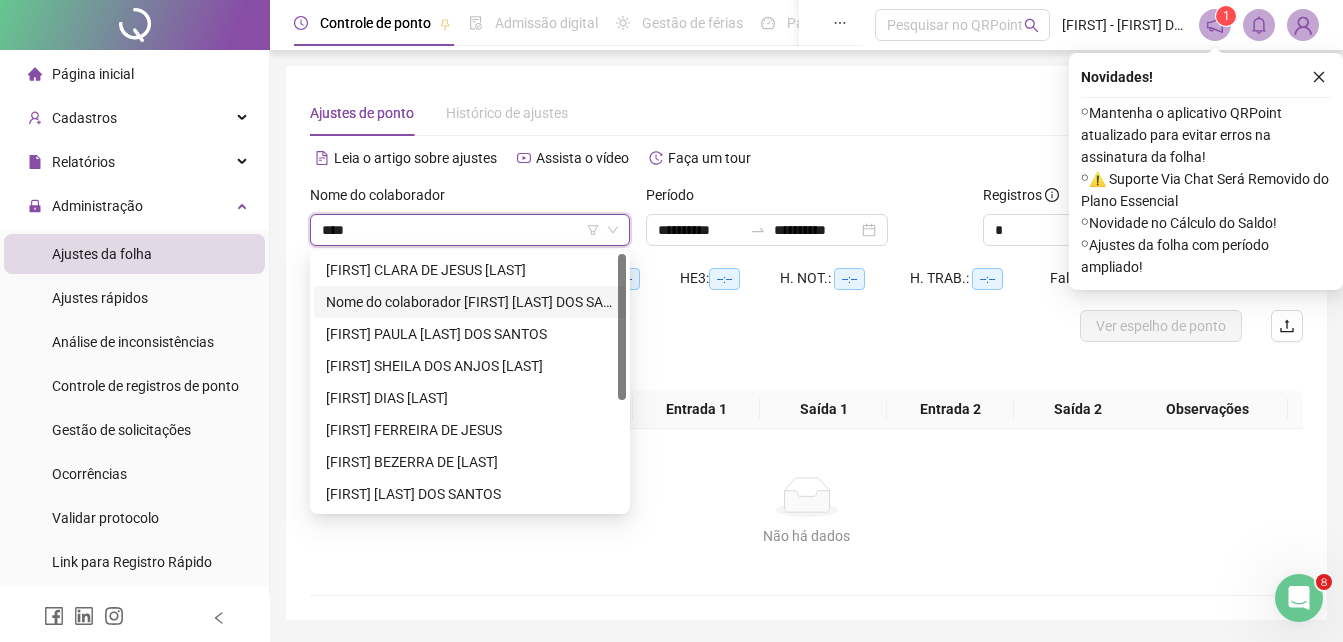 click on "Nome do colaborador [FIRST] [LAST] DOS SANTOS" at bounding box center [470, 302] 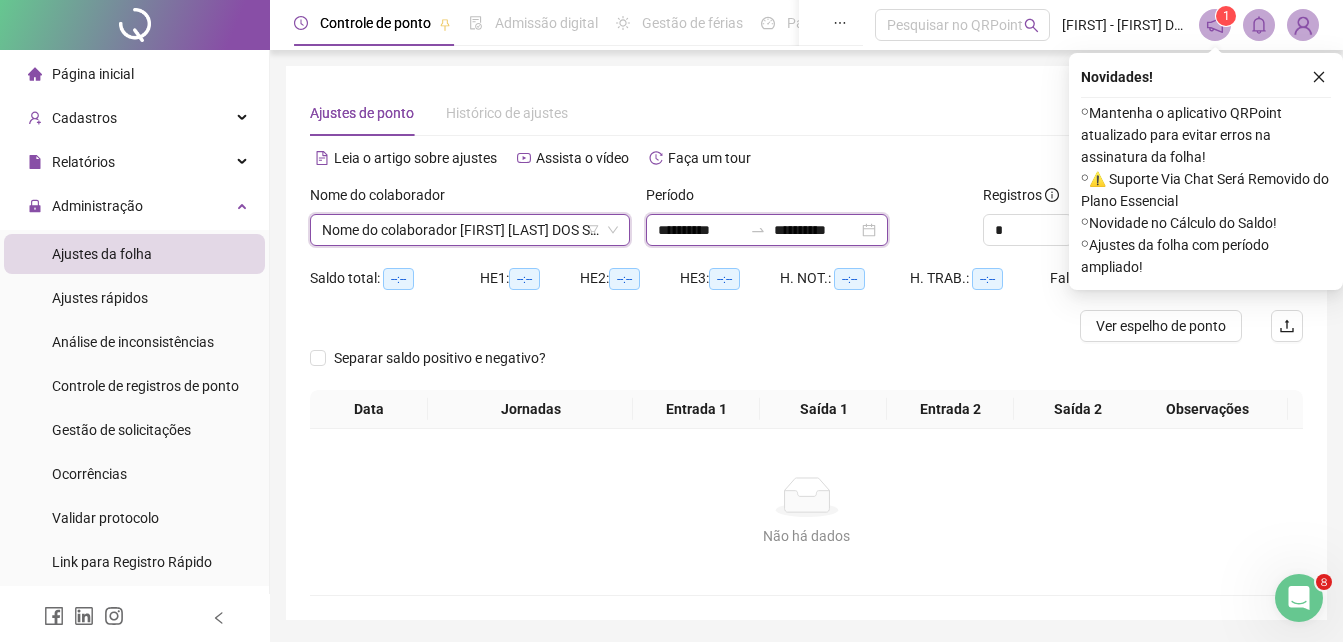 click on "**********" at bounding box center (700, 230) 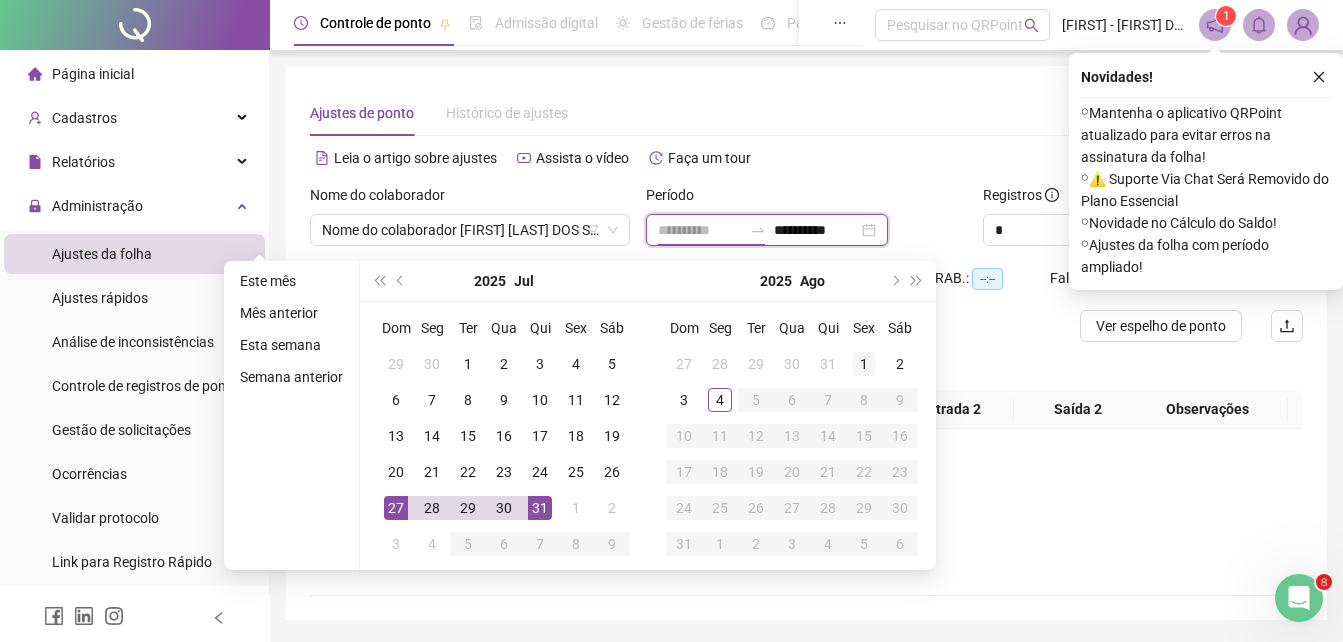 type on "**********" 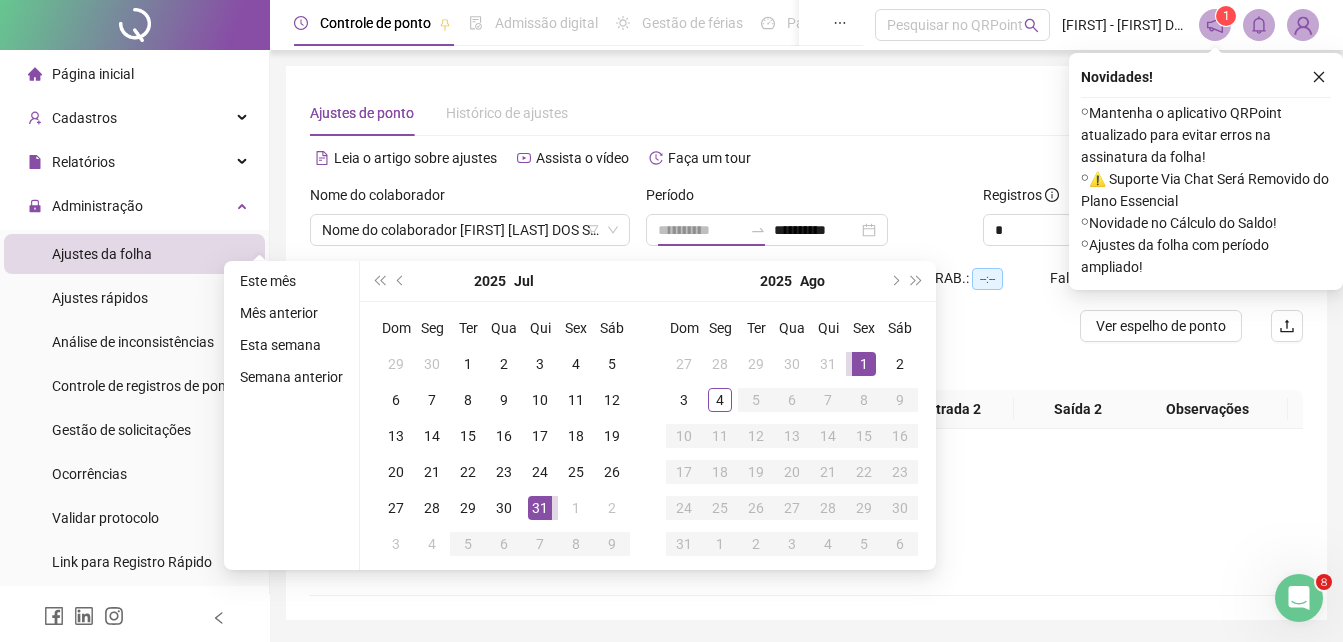 click on "1" at bounding box center [864, 364] 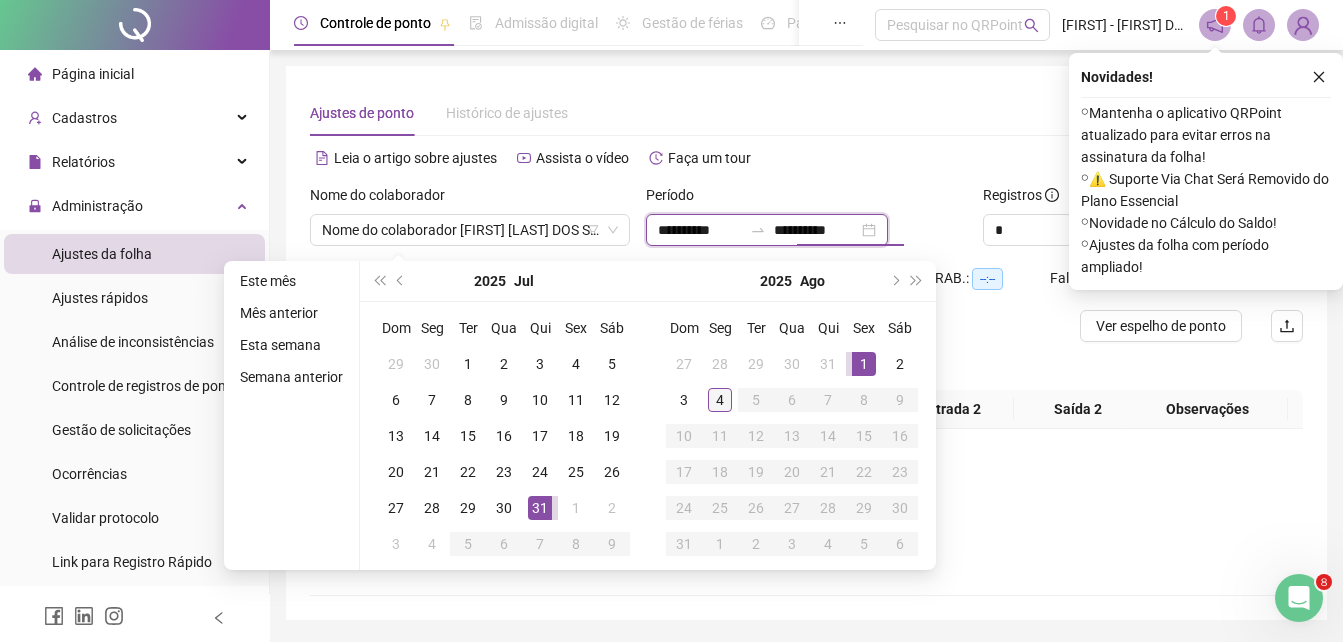 type on "**********" 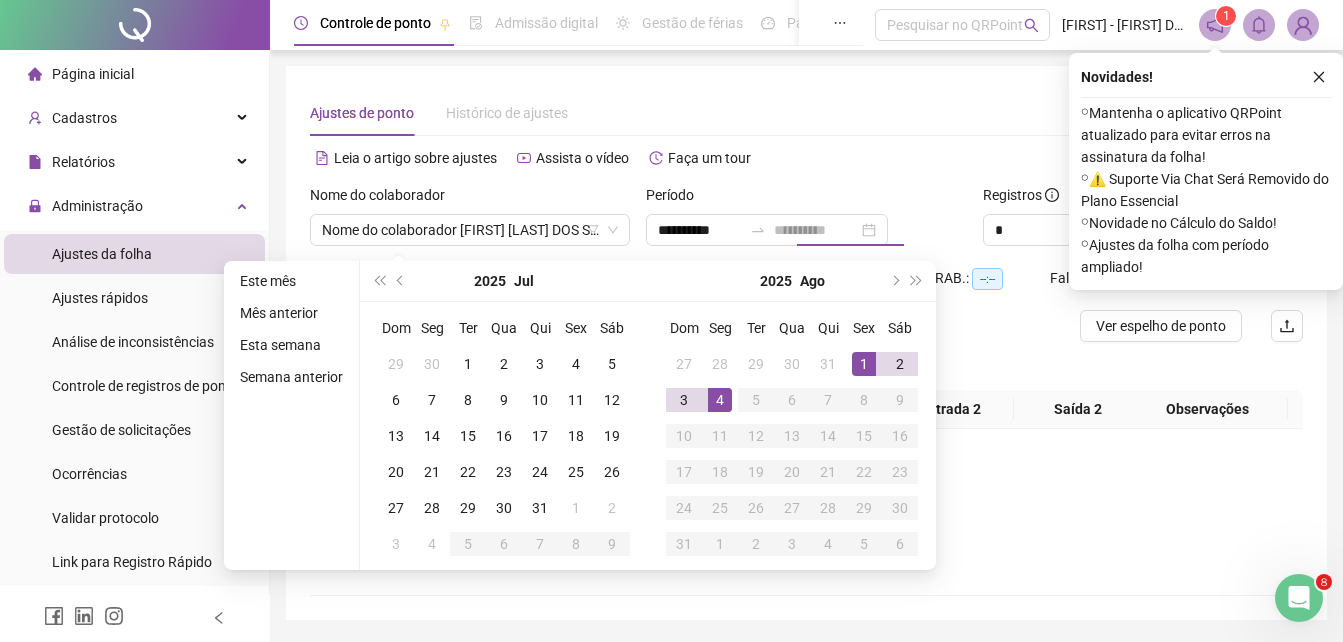 click on "4" at bounding box center [720, 400] 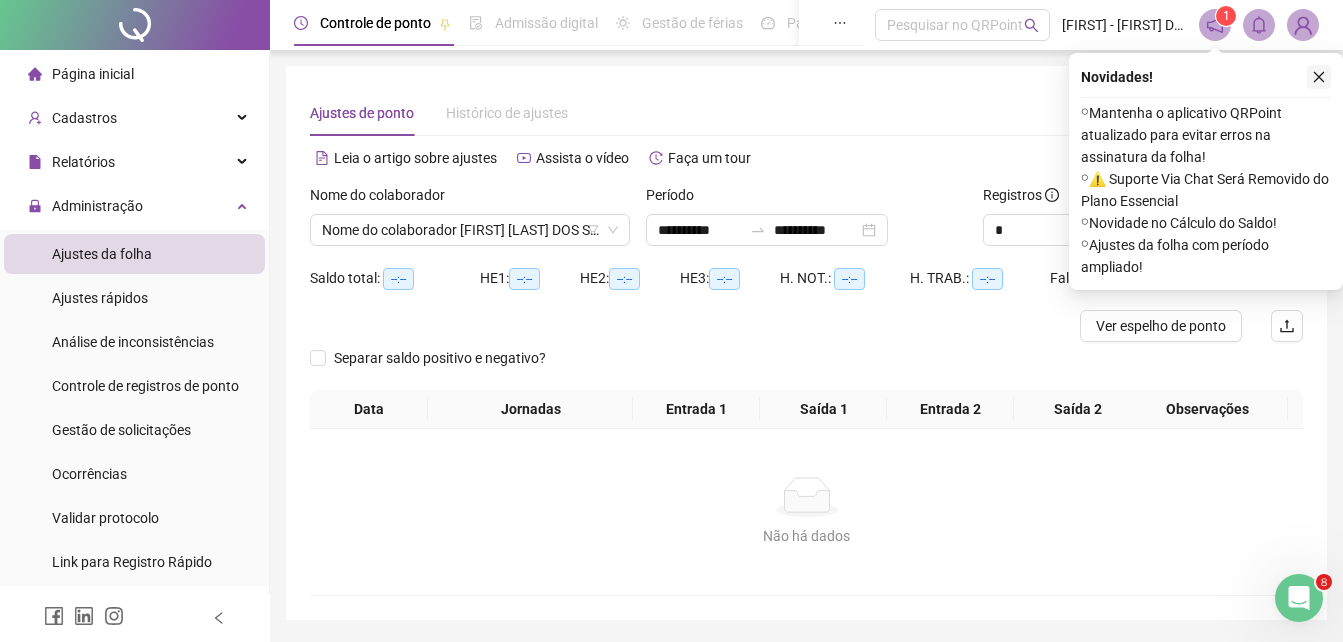 click at bounding box center (1319, 77) 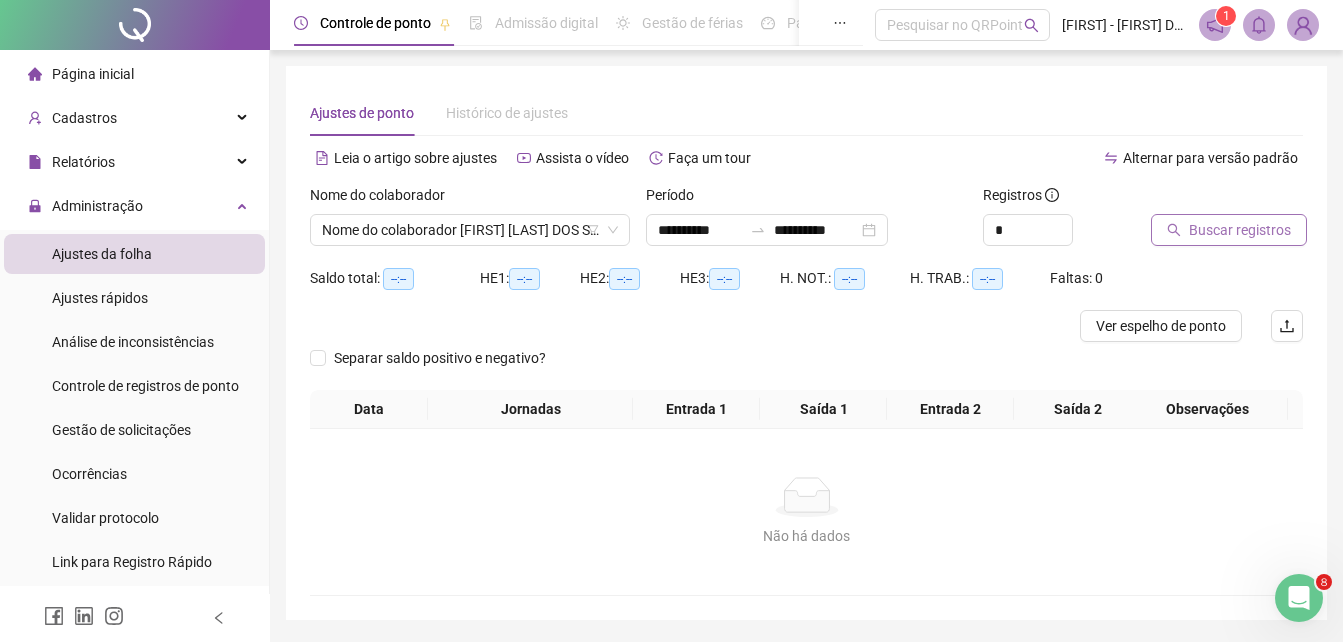 click on "Buscar registros" at bounding box center [1240, 230] 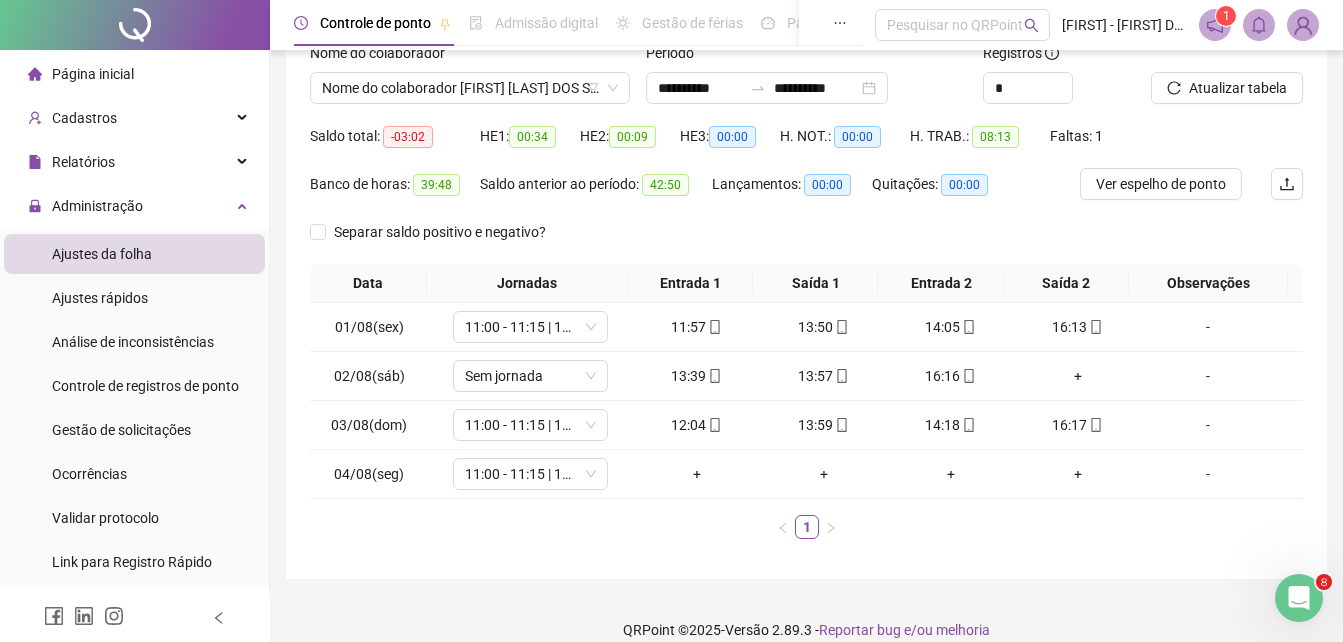 scroll, scrollTop: 165, scrollLeft: 0, axis: vertical 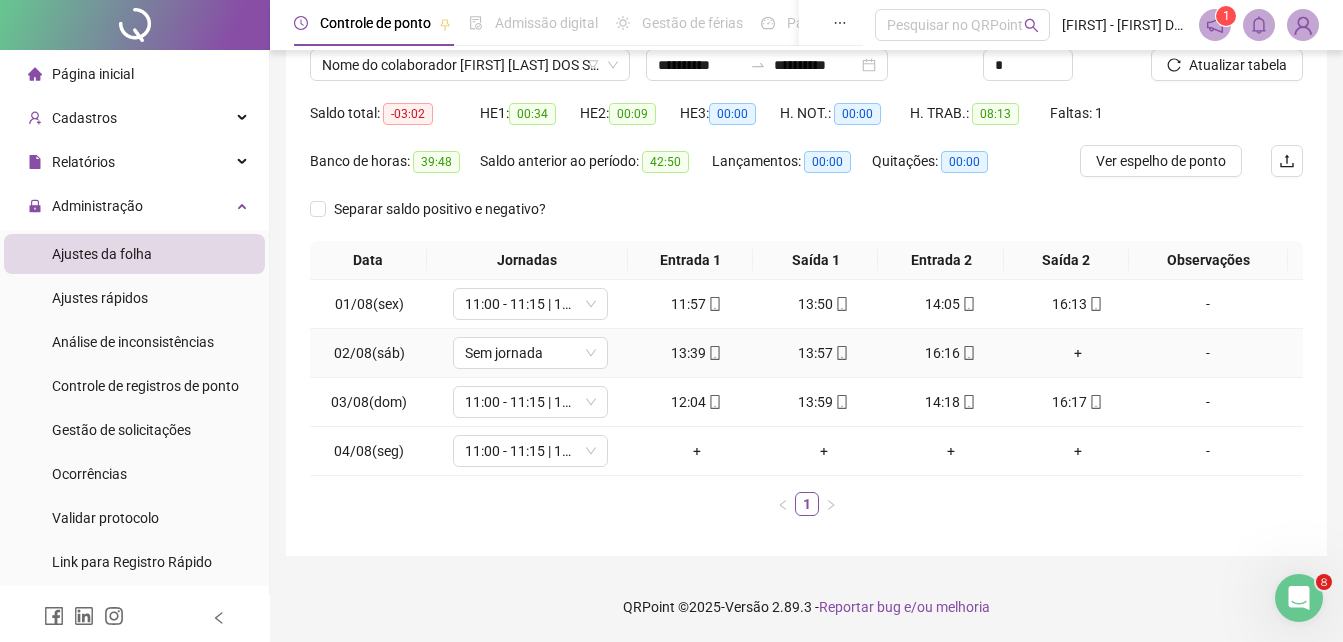 click on "+" at bounding box center [1077, 353] 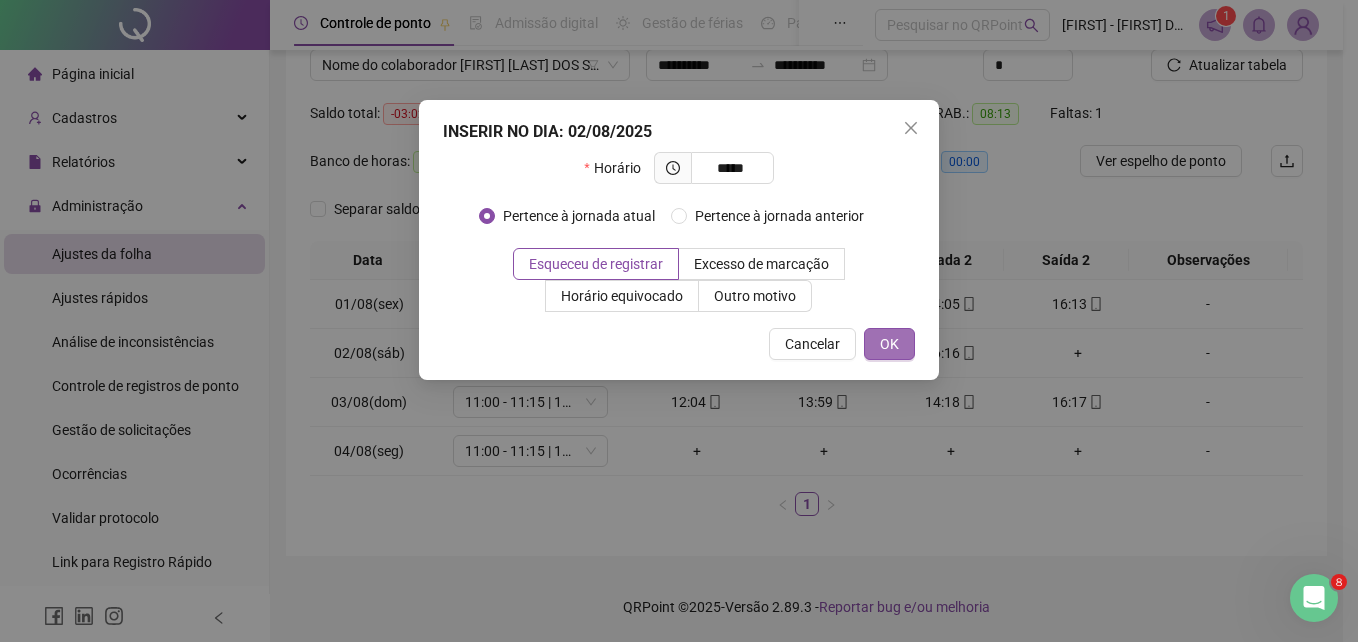 type on "*****" 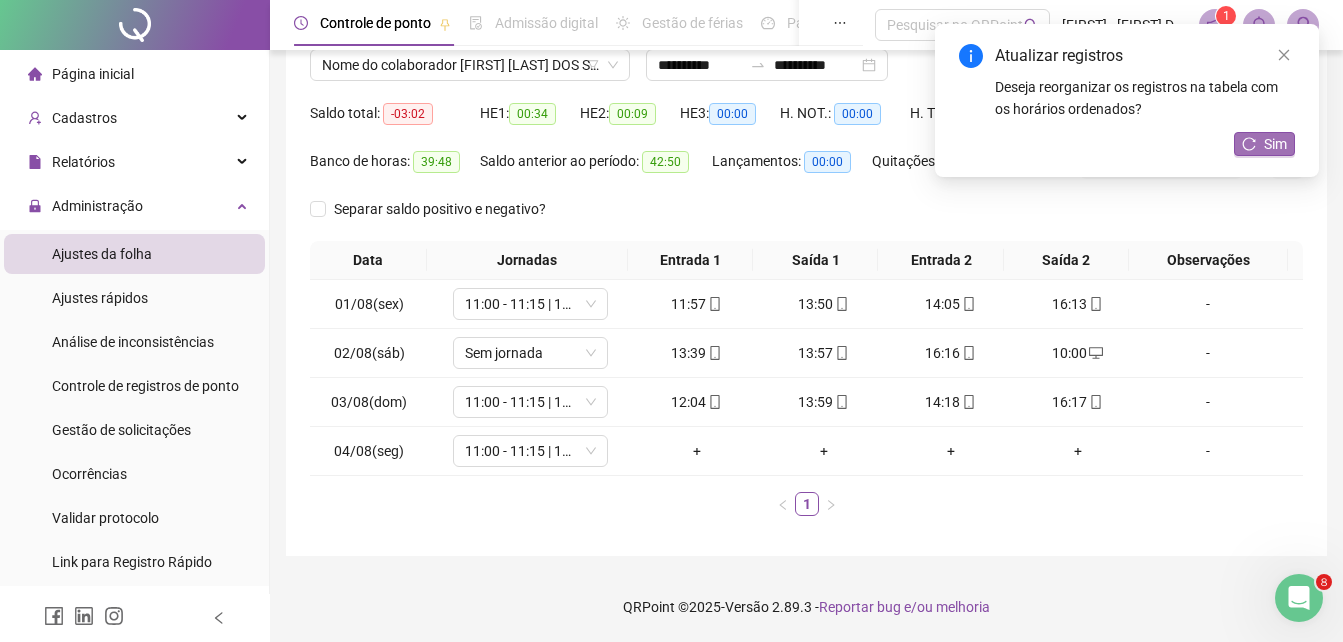 click on "Sim" at bounding box center (1275, 144) 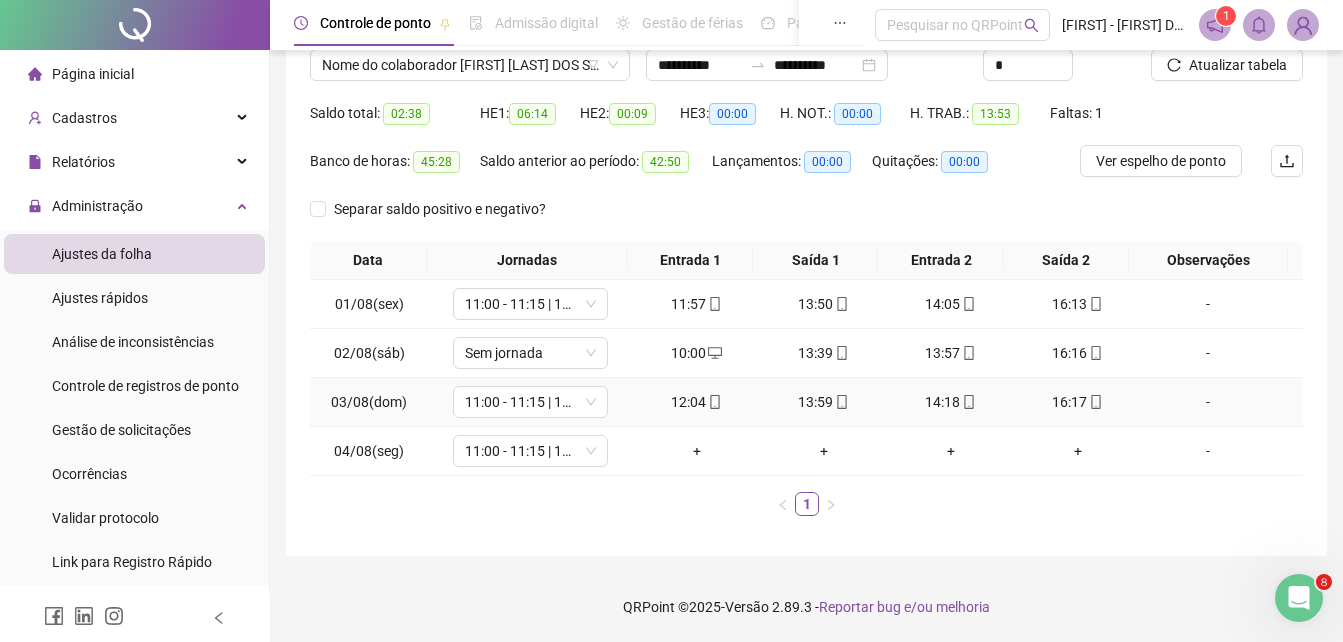 click on "12:04" at bounding box center [696, 402] 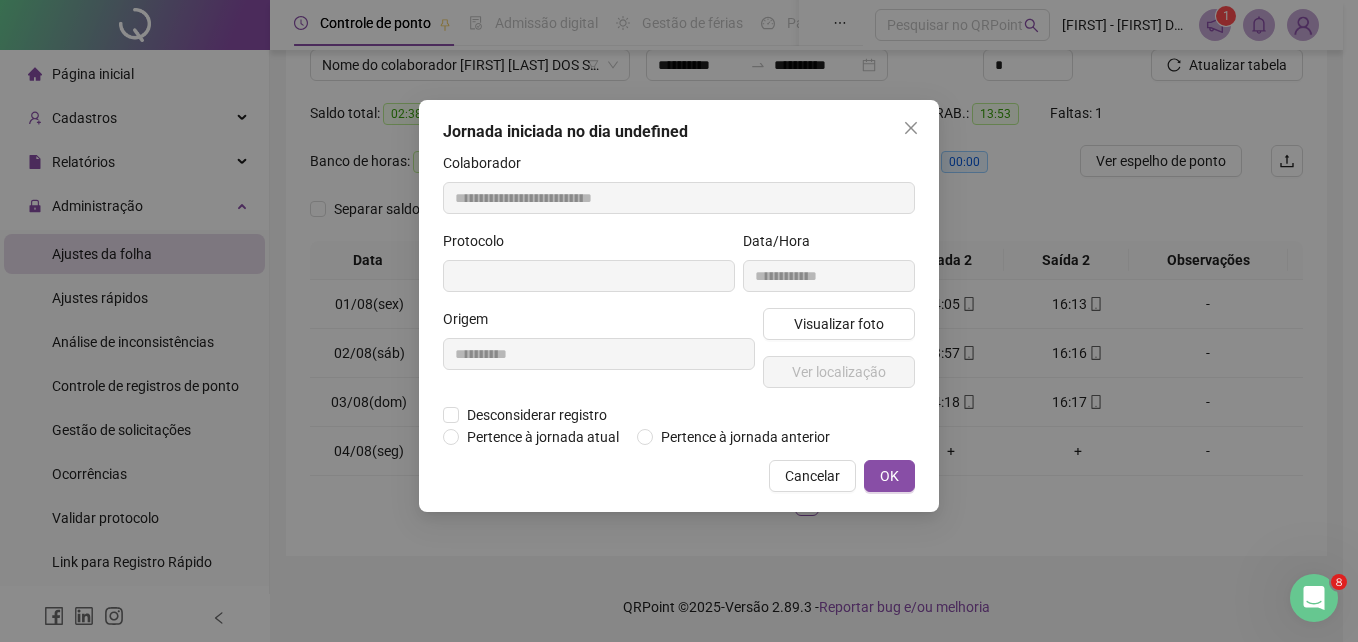 type on "**********" 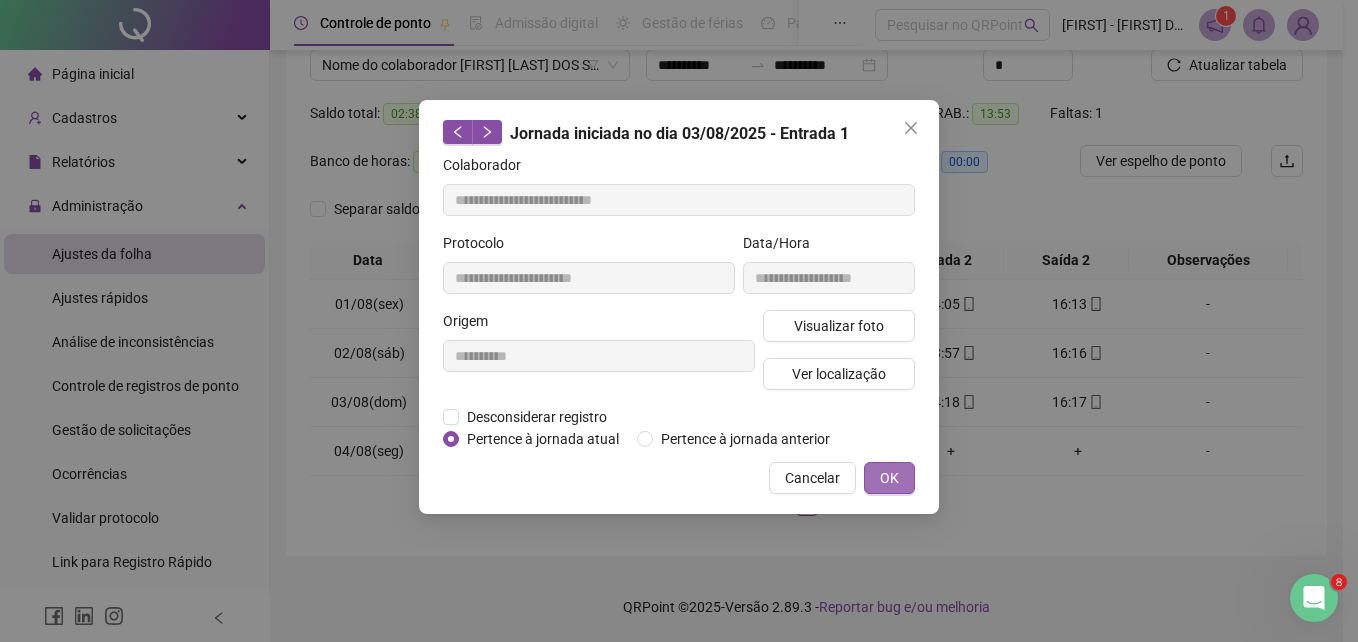 click on "OK" at bounding box center [889, 478] 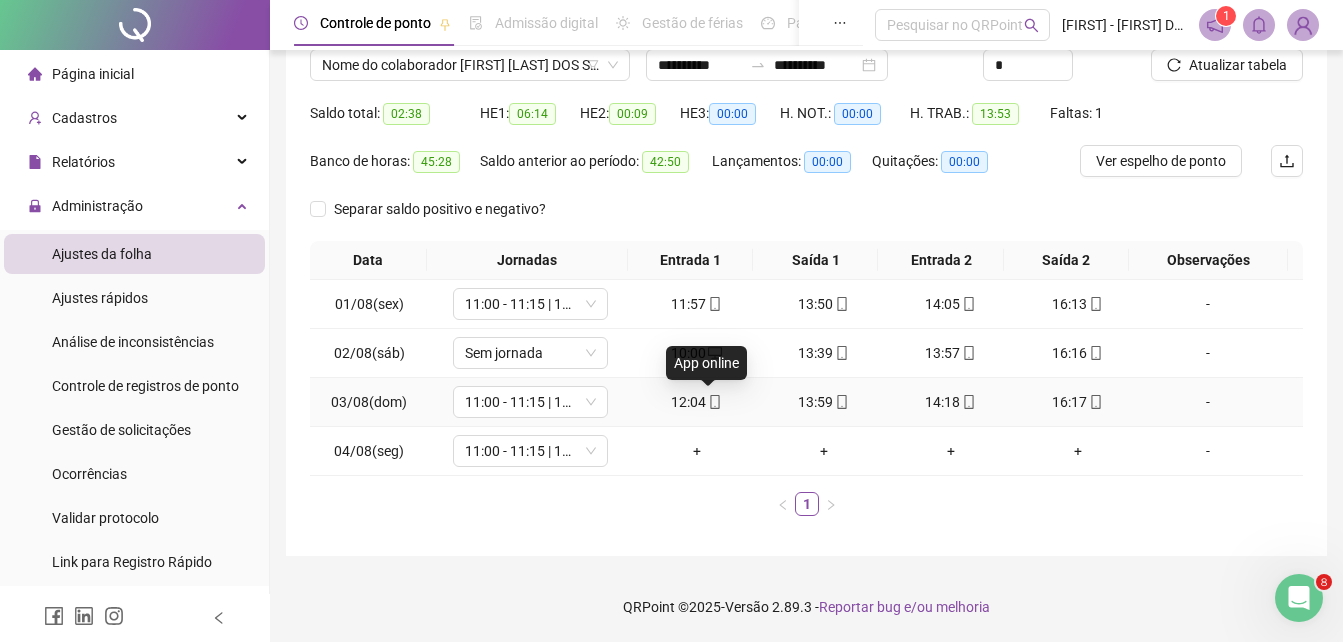 click 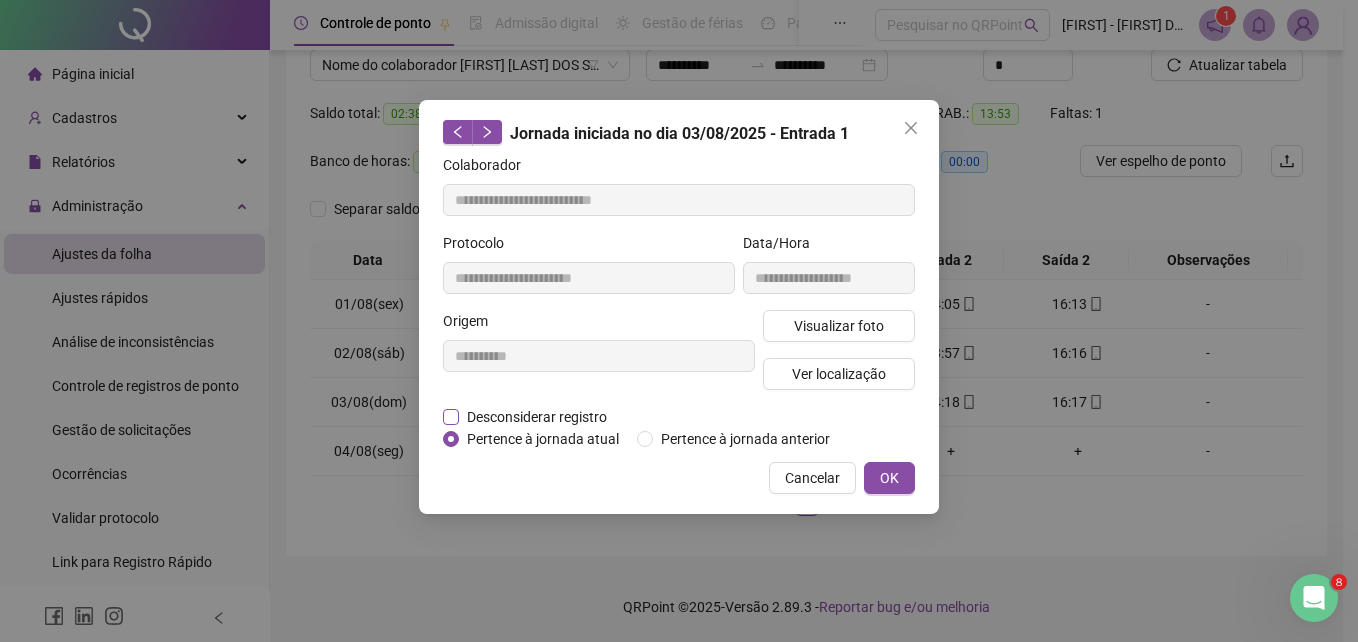 click on "Desconsiderar registro" at bounding box center (537, 417) 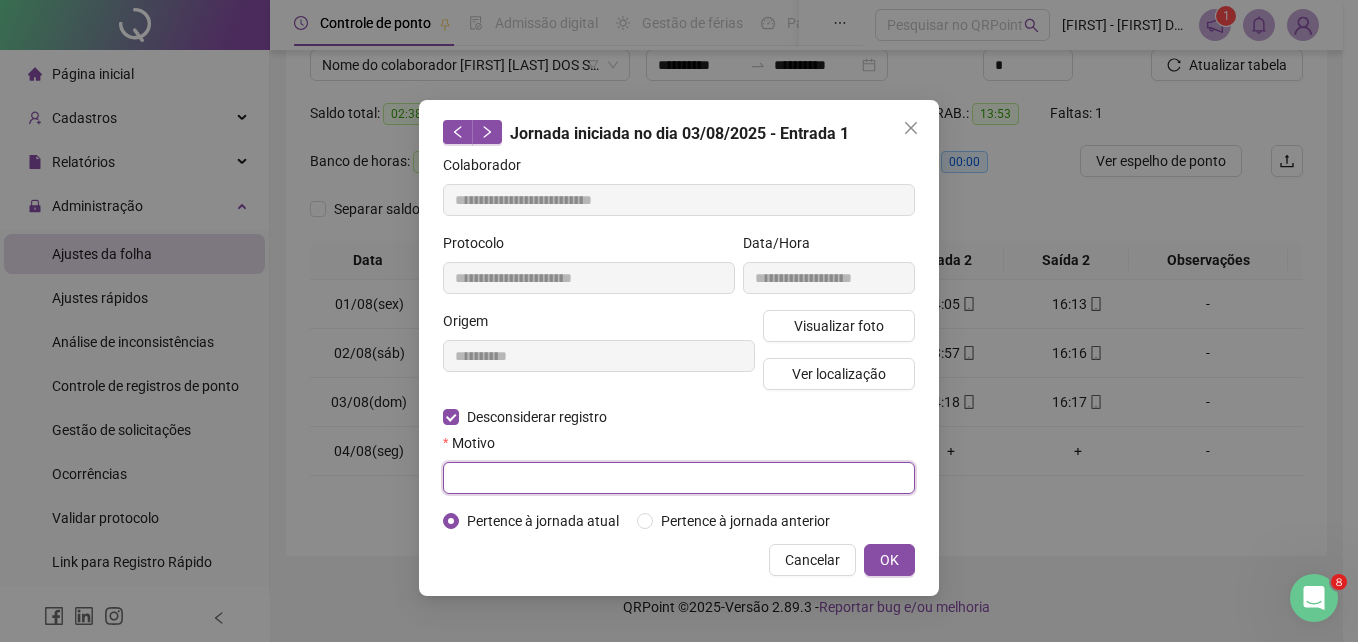 click at bounding box center (679, 478) 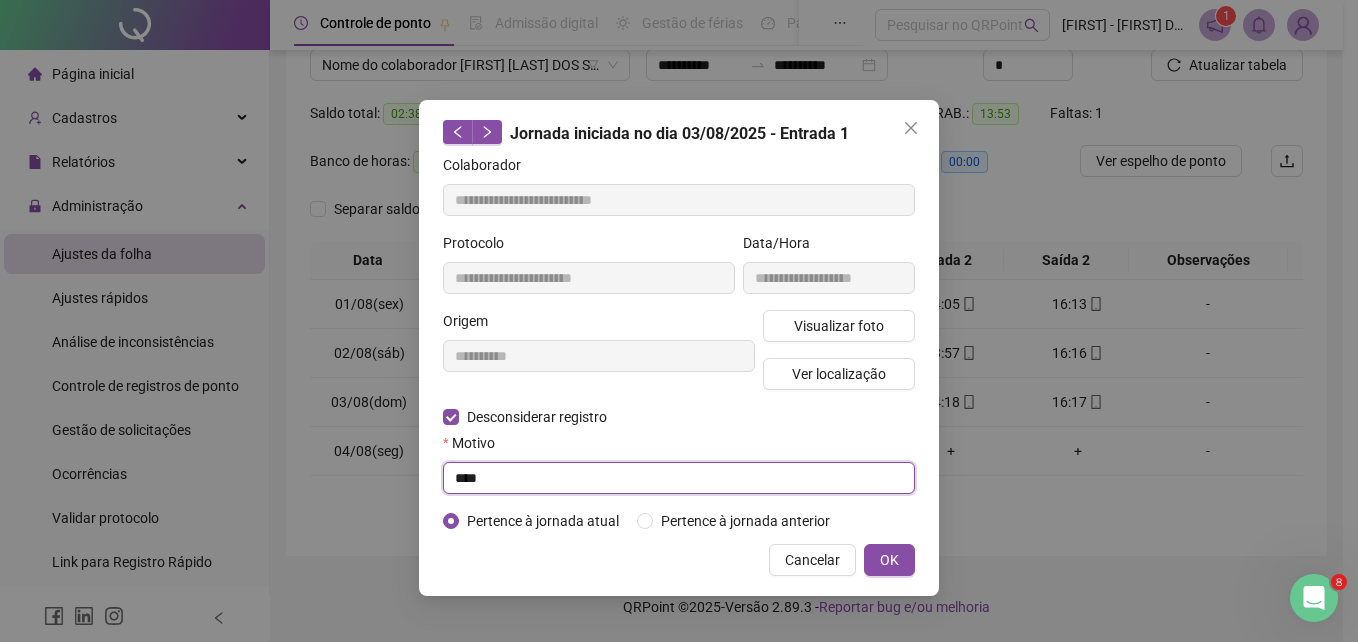 type on "****" 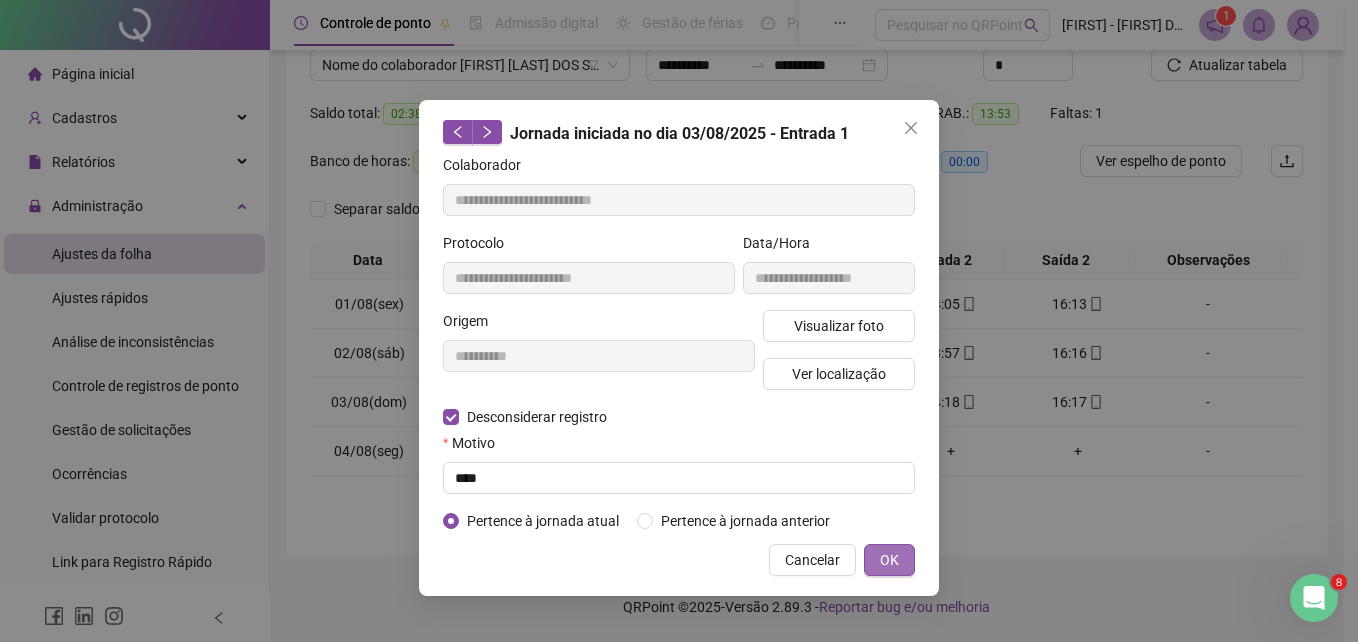 click on "OK" at bounding box center (889, 560) 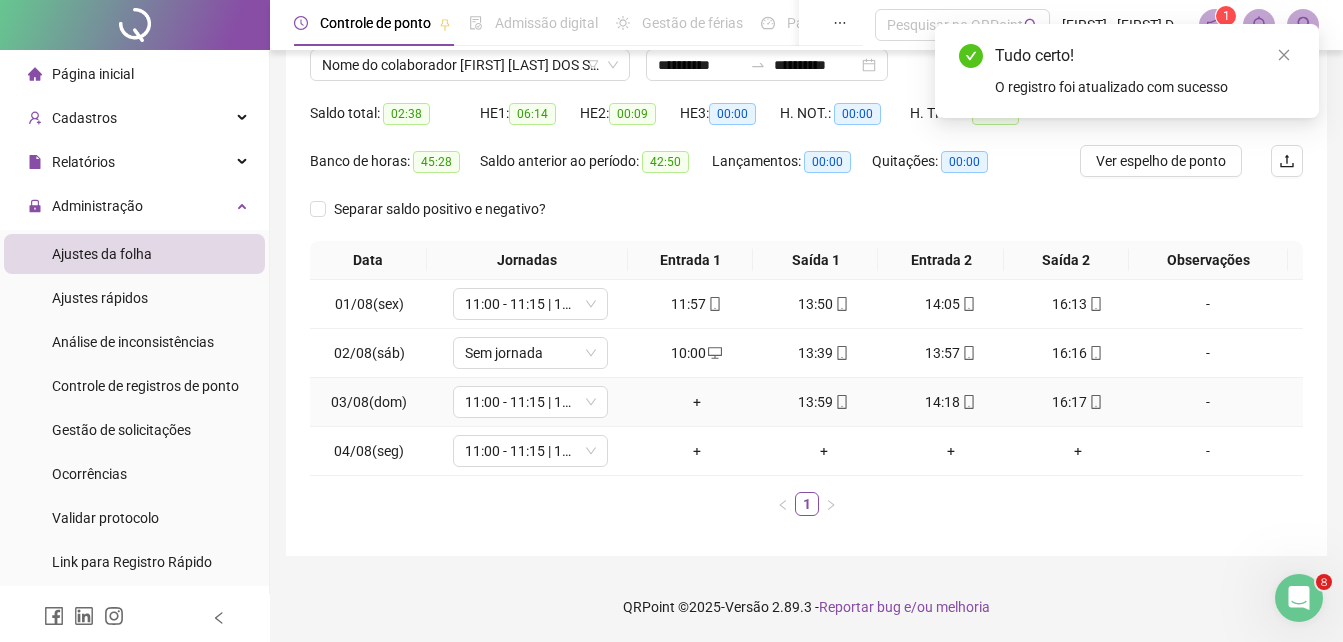 click on "+" at bounding box center (696, 402) 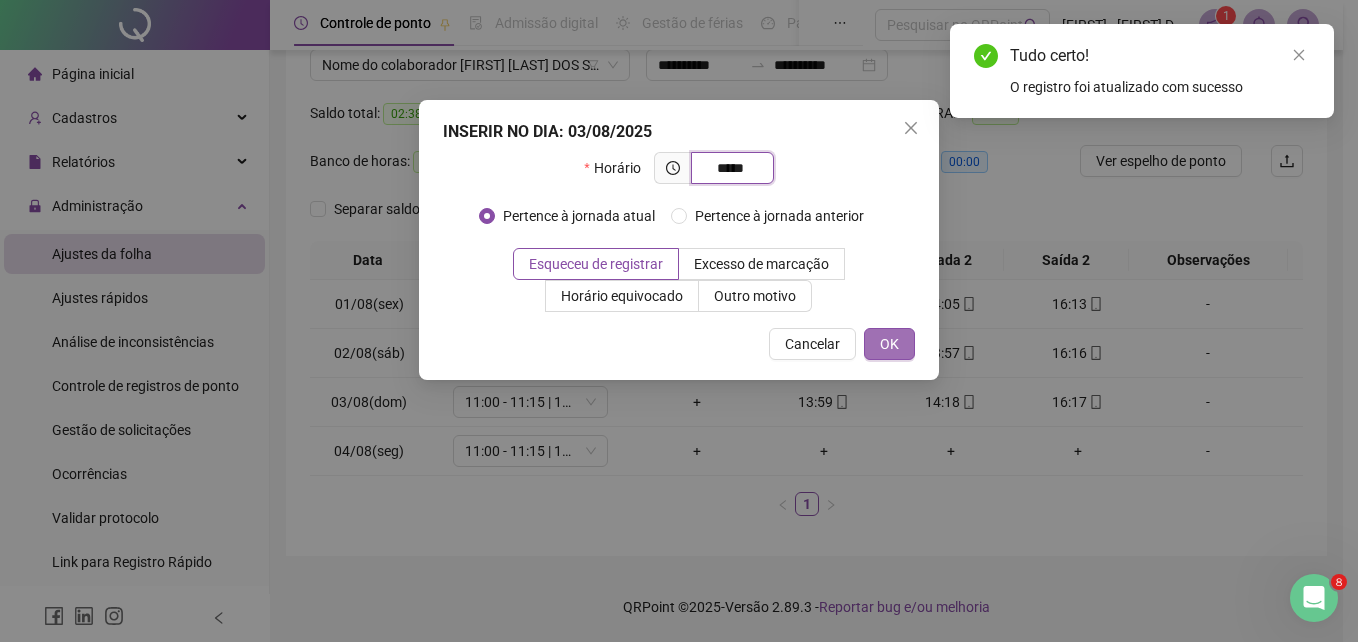 type on "*****" 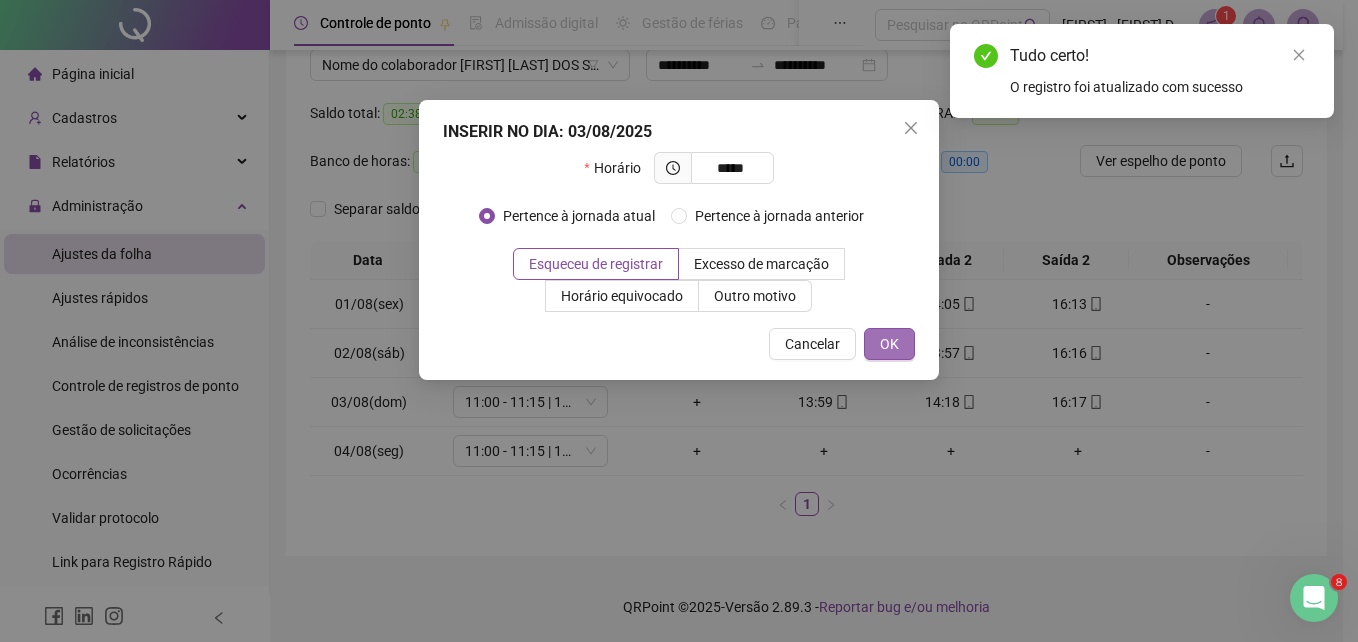 click on "OK" at bounding box center [889, 344] 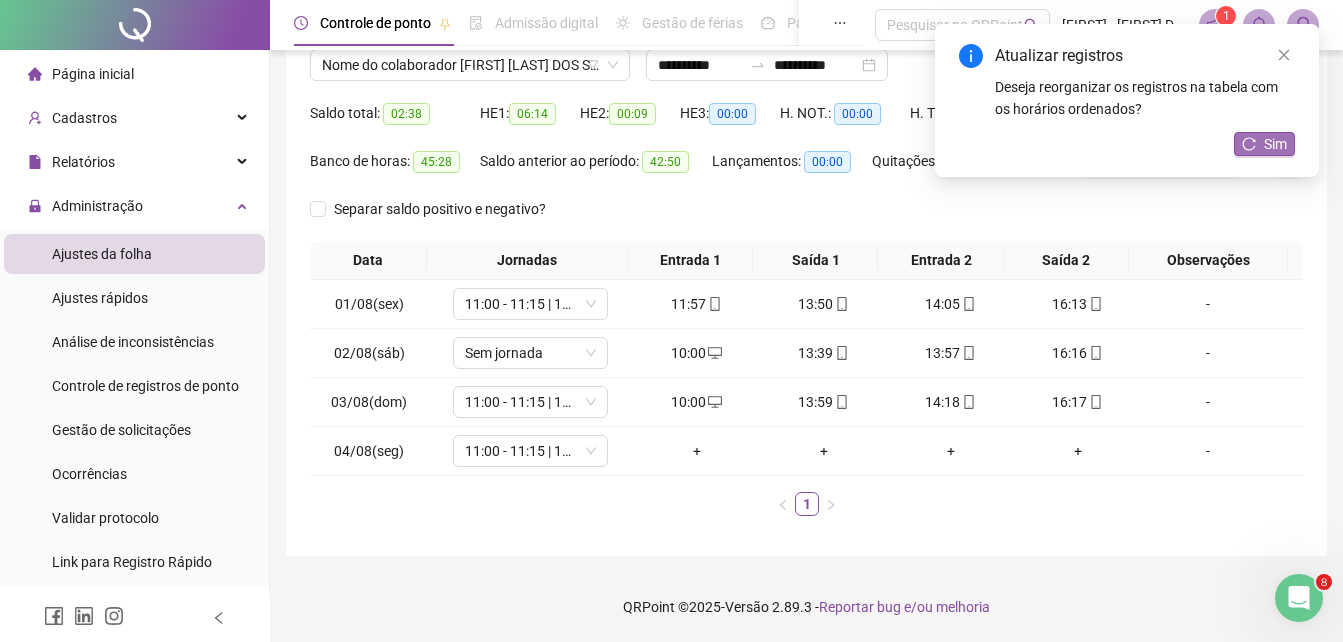 click 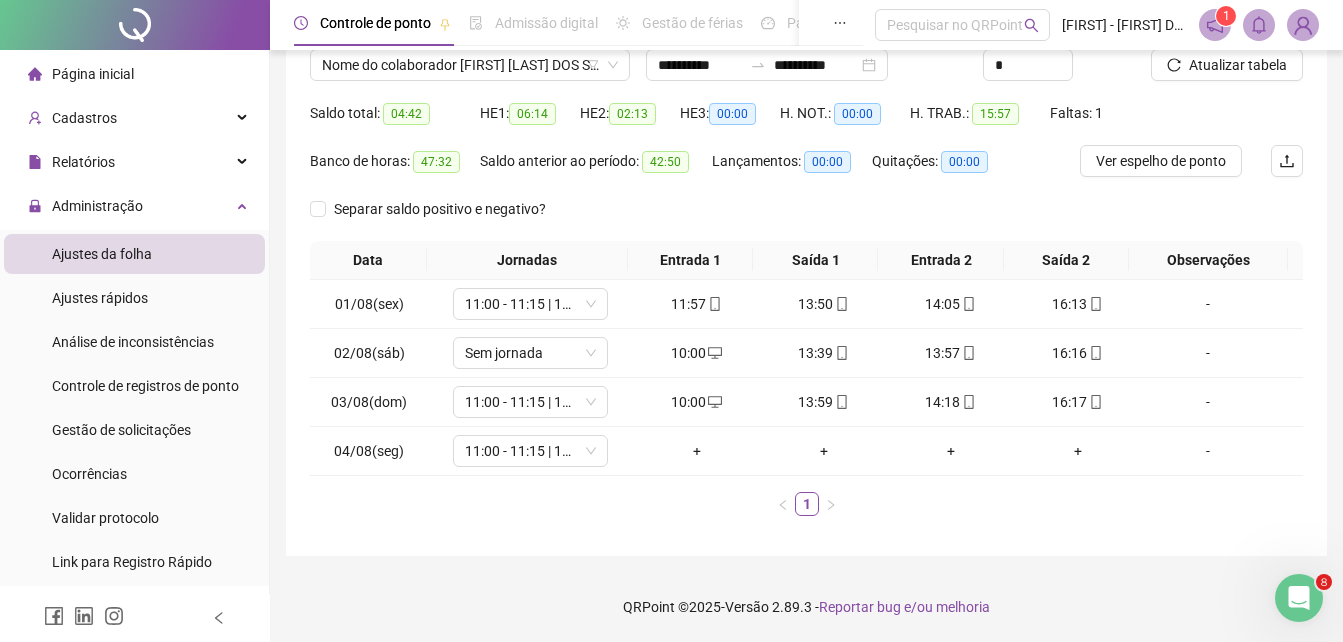 click on "Página inicial" at bounding box center [93, 74] 